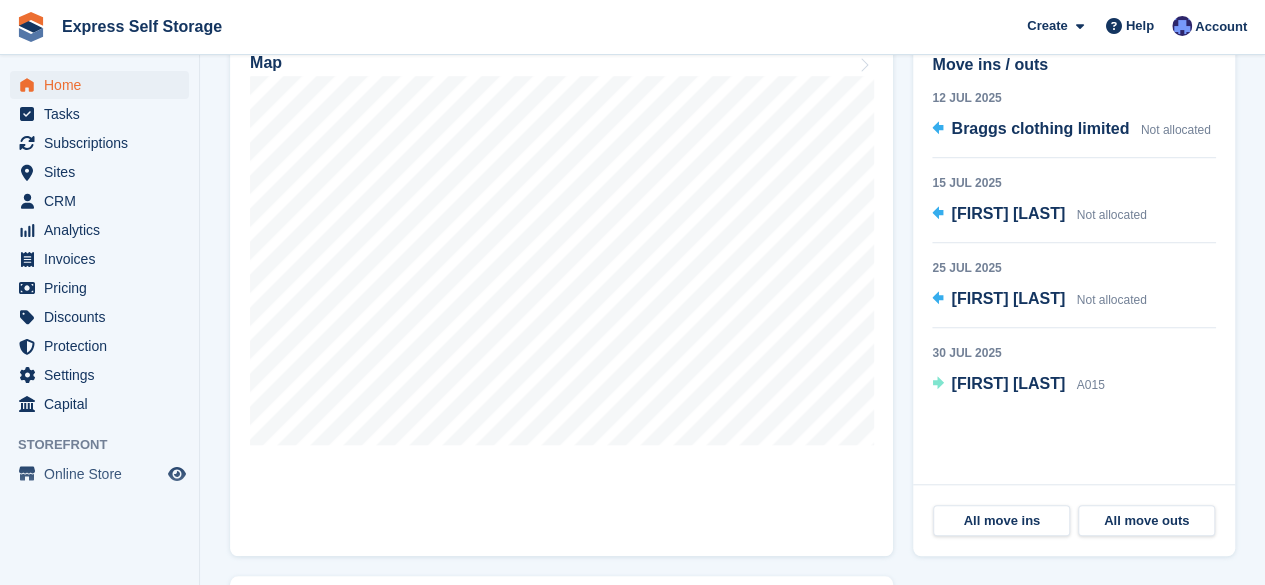 scroll, scrollTop: 651, scrollLeft: 0, axis: vertical 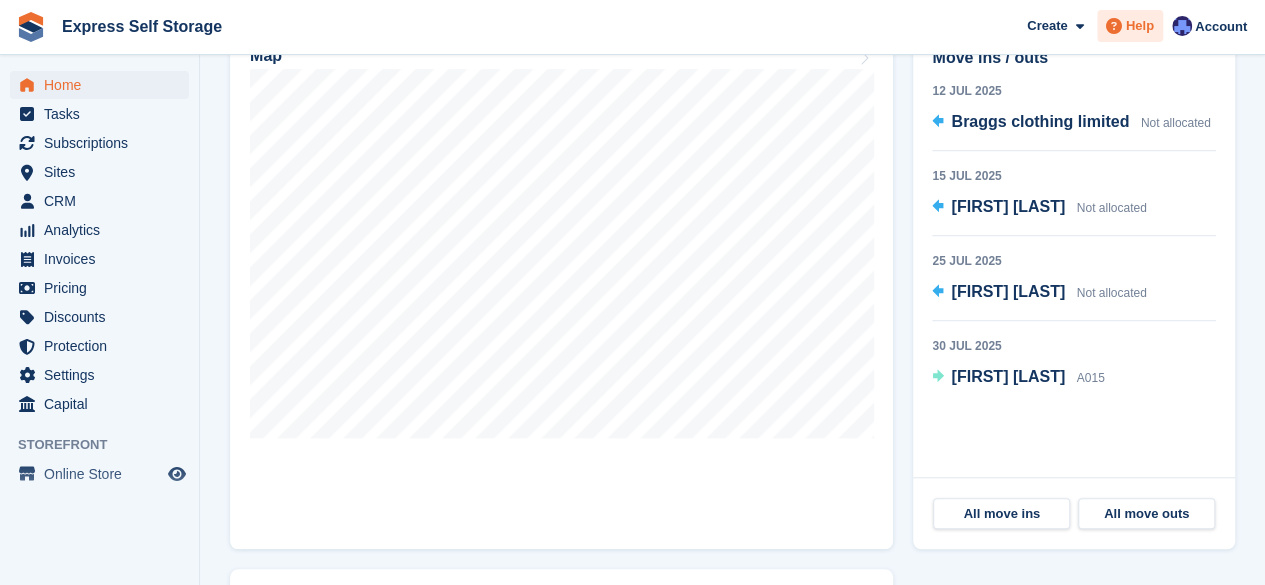 click on "Help" at bounding box center (1140, 26) 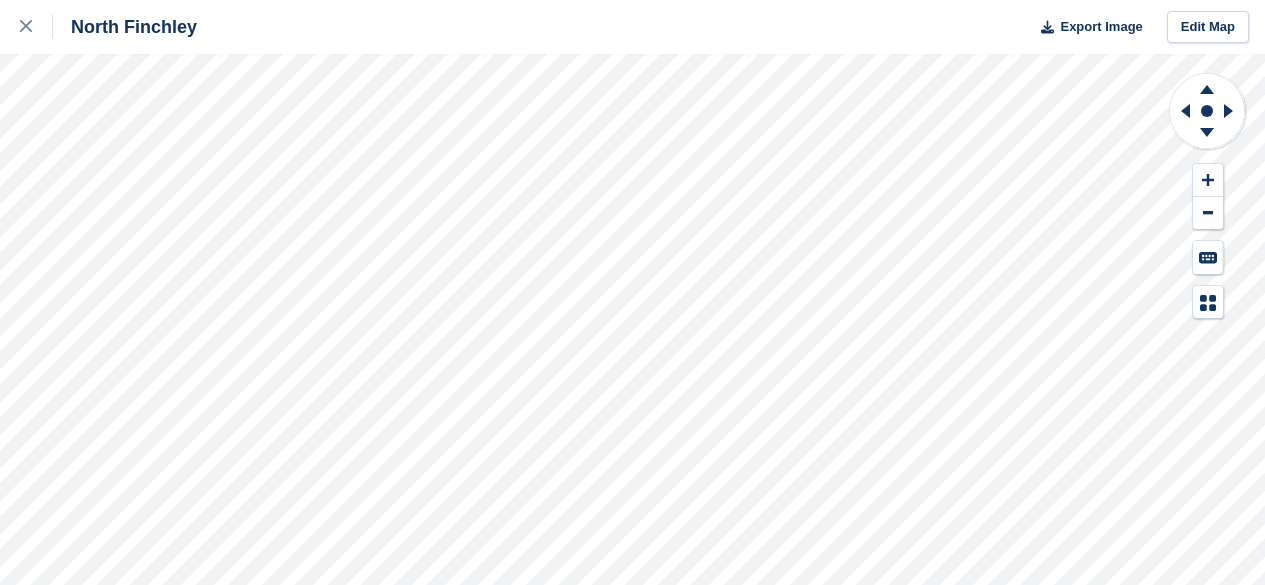 scroll, scrollTop: 0, scrollLeft: 0, axis: both 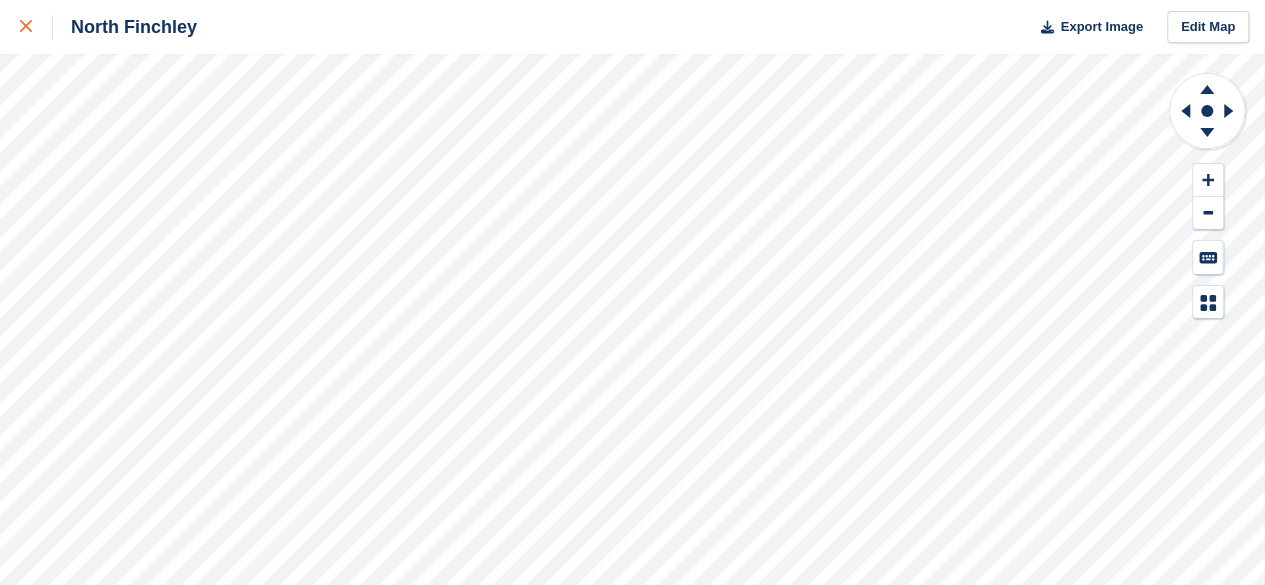 click 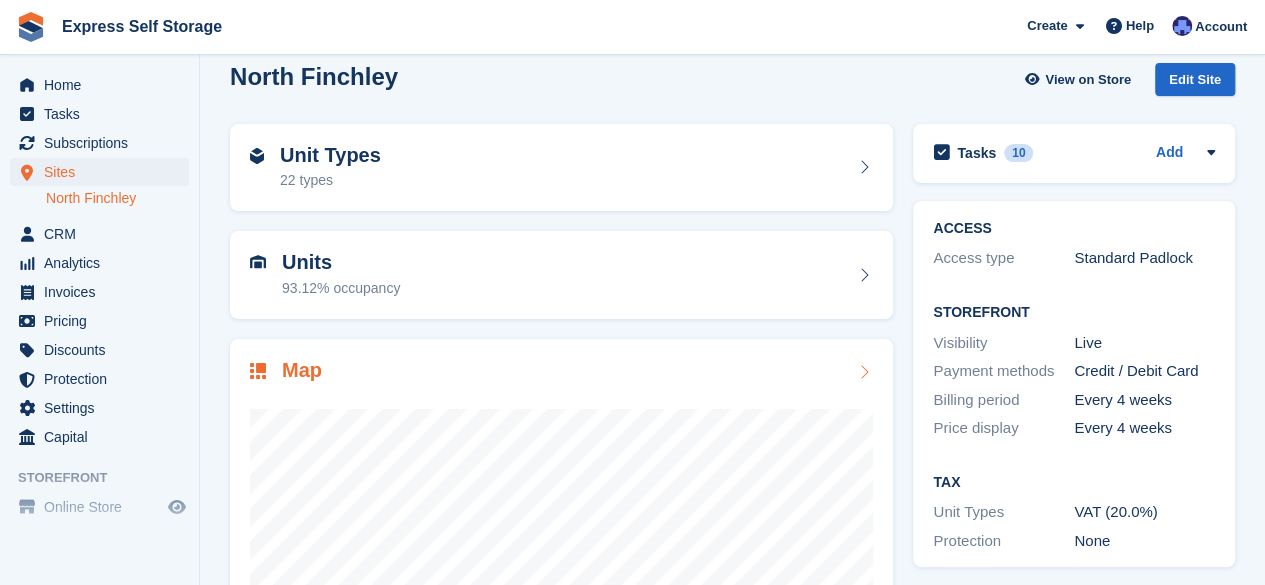 scroll, scrollTop: 0, scrollLeft: 0, axis: both 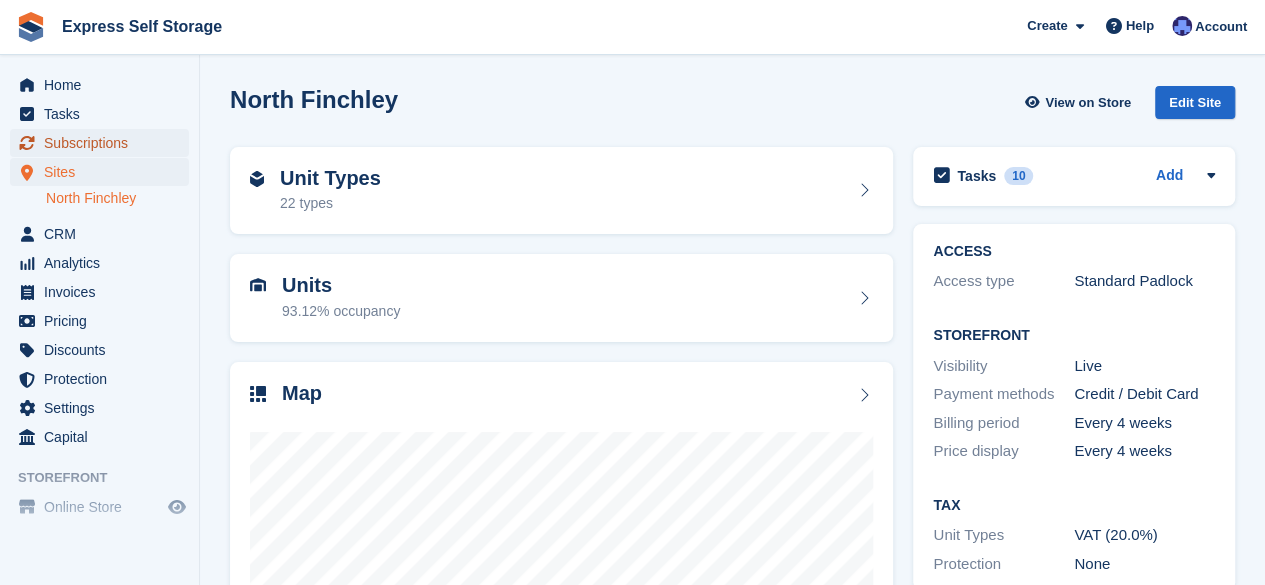 click on "Subscriptions" at bounding box center (104, 143) 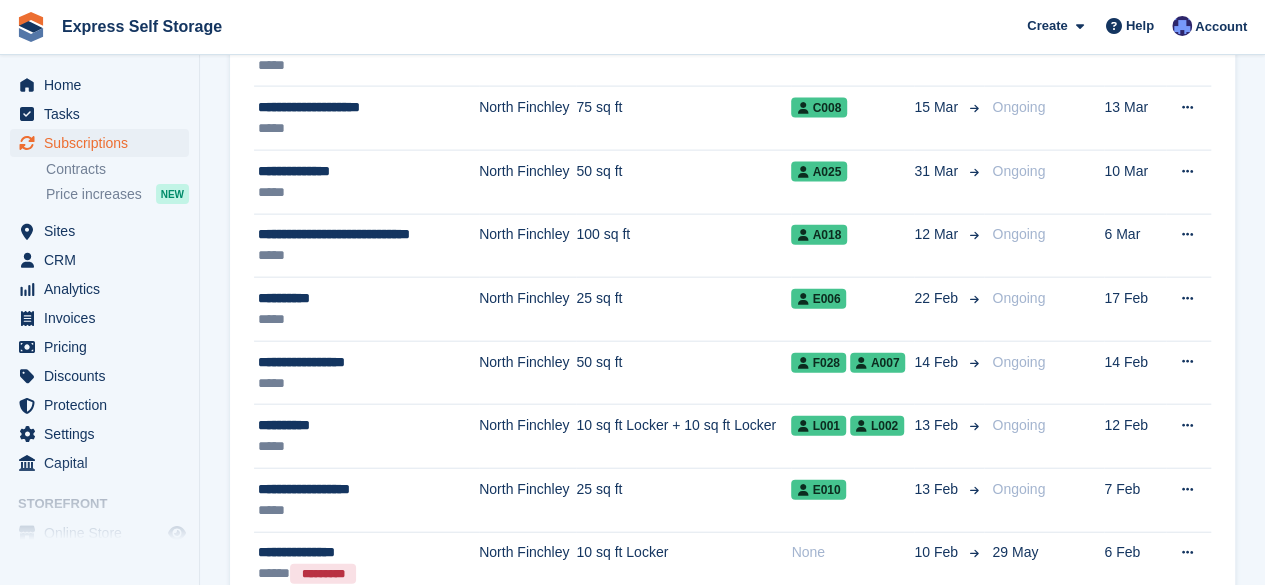 scroll, scrollTop: 3024, scrollLeft: 0, axis: vertical 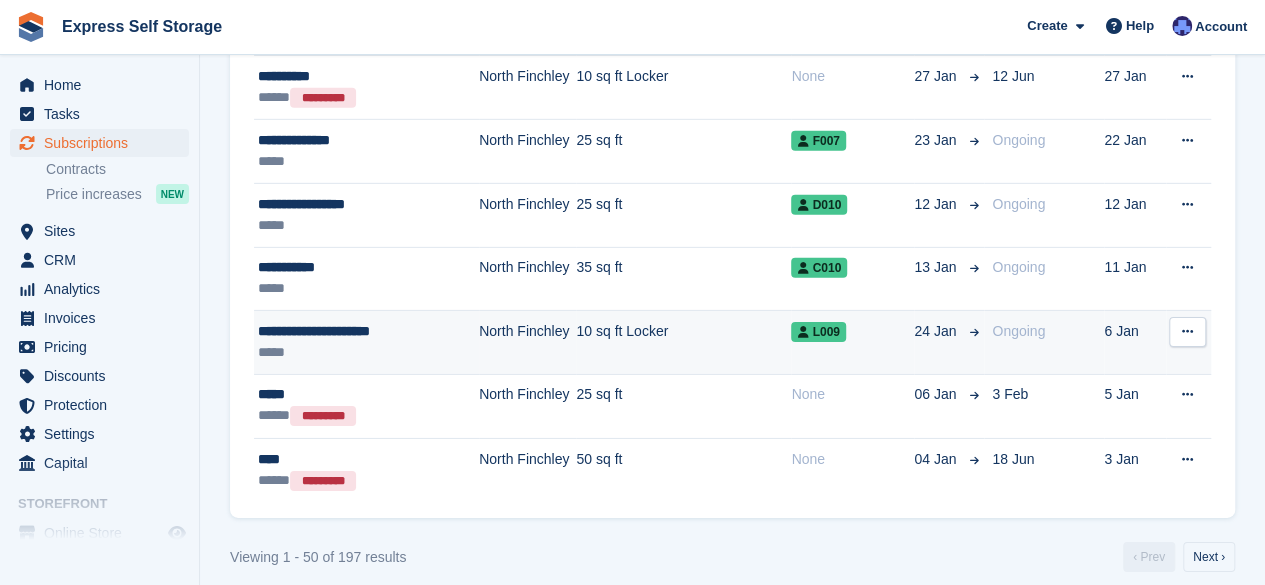 click on "North Finchley" at bounding box center (527, 343) 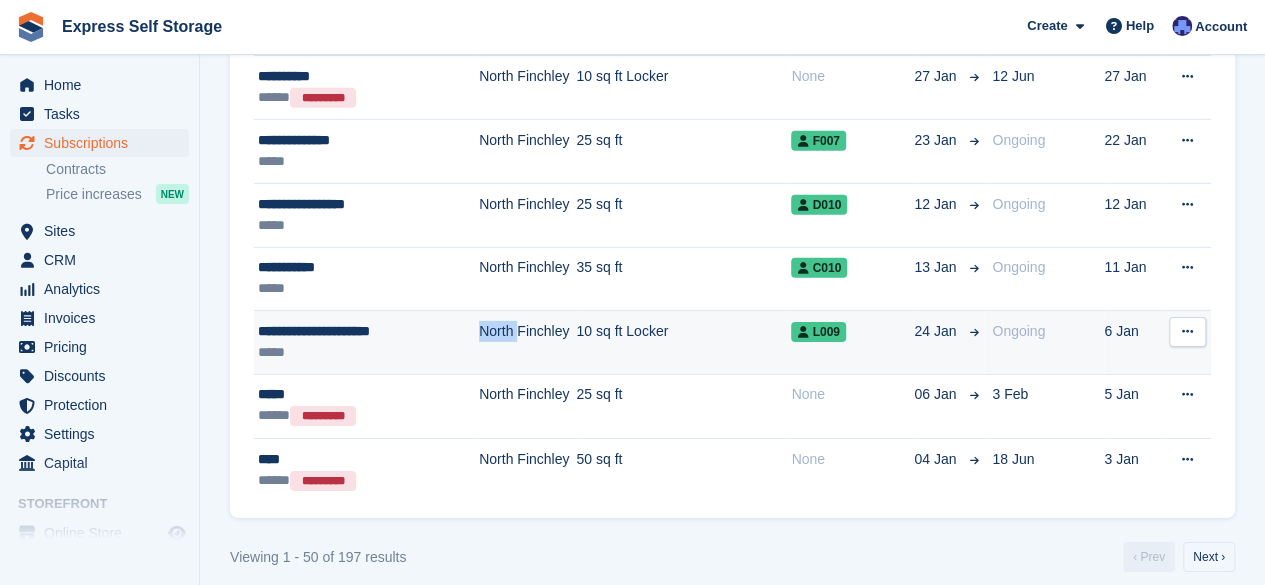 click on "North Finchley" at bounding box center [527, 343] 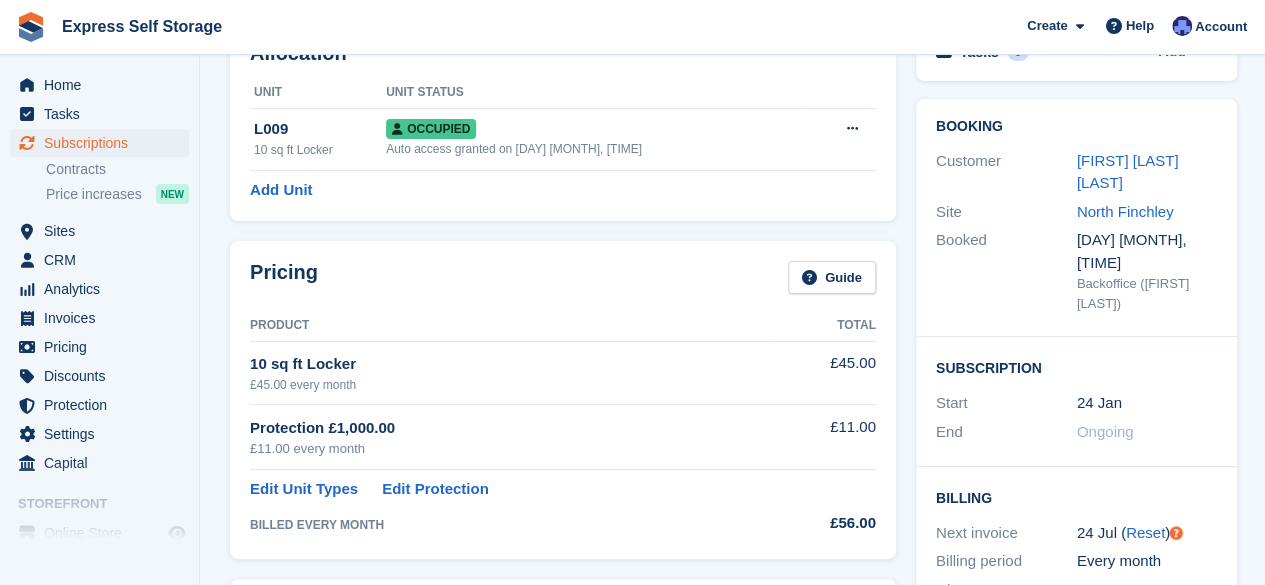 scroll, scrollTop: 0, scrollLeft: 0, axis: both 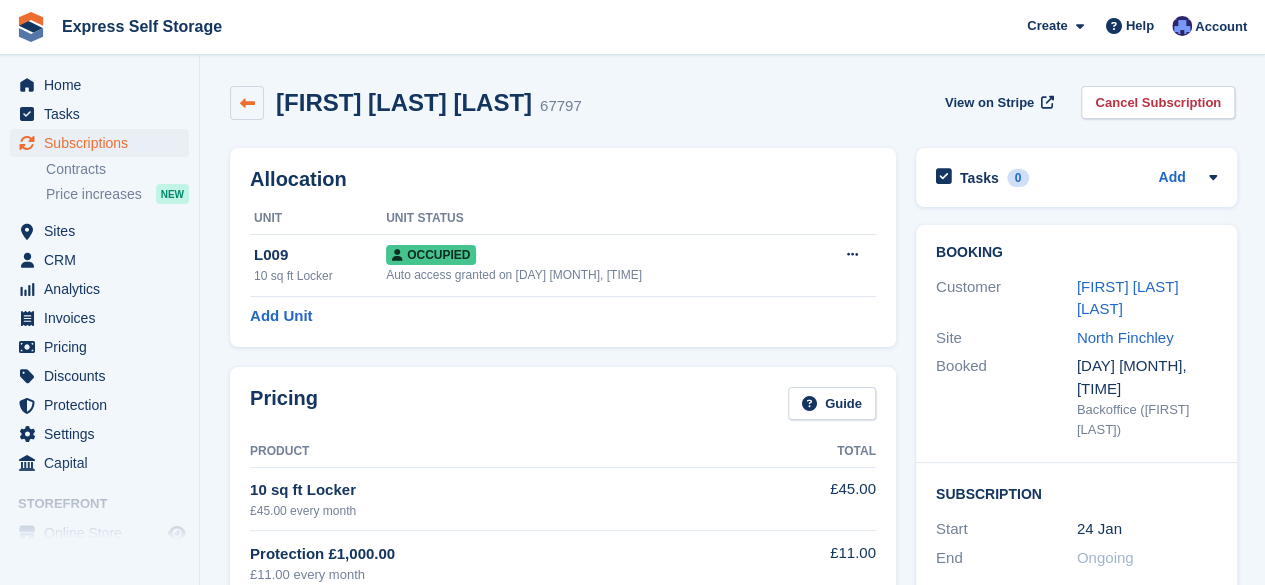 click at bounding box center (247, 103) 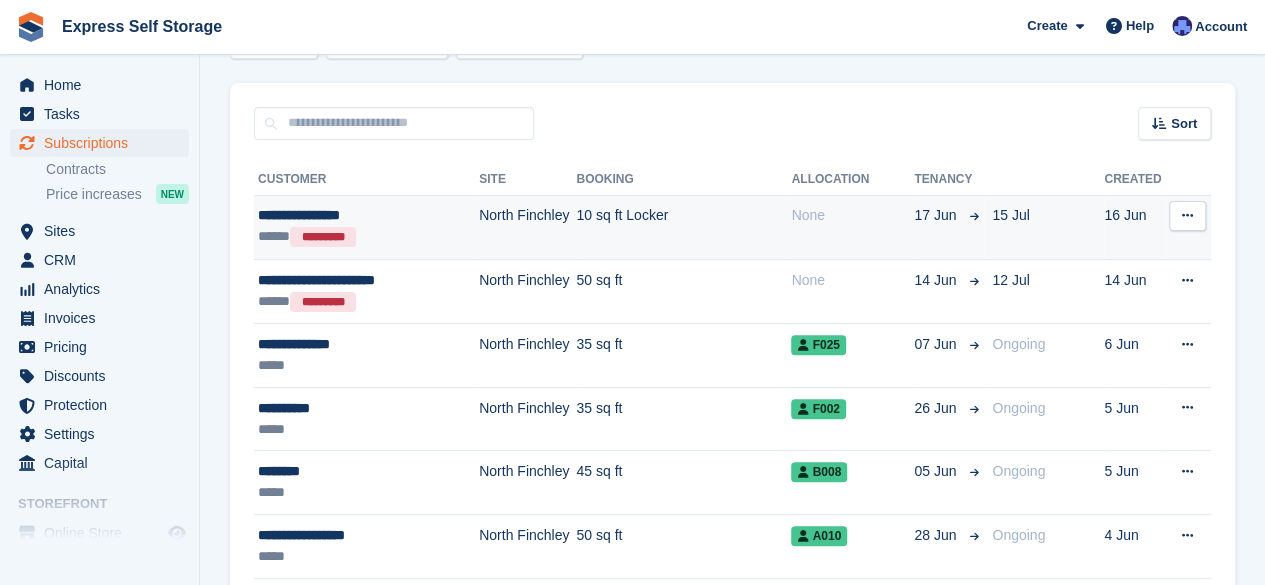 scroll, scrollTop: 141, scrollLeft: 0, axis: vertical 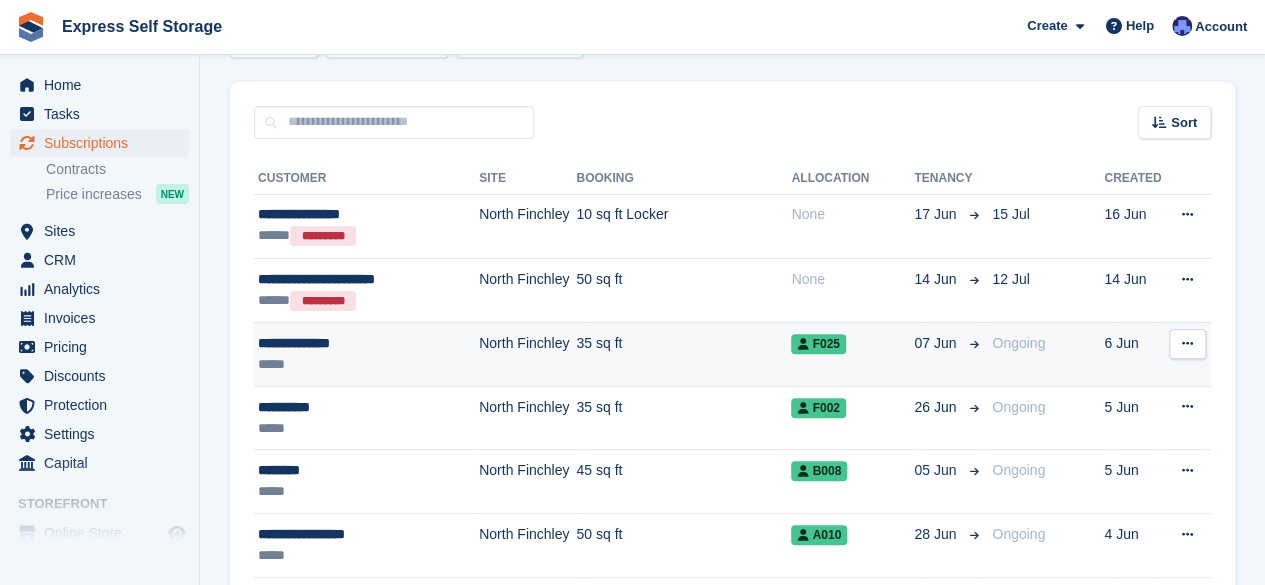 click on "35 sq ft" at bounding box center (683, 355) 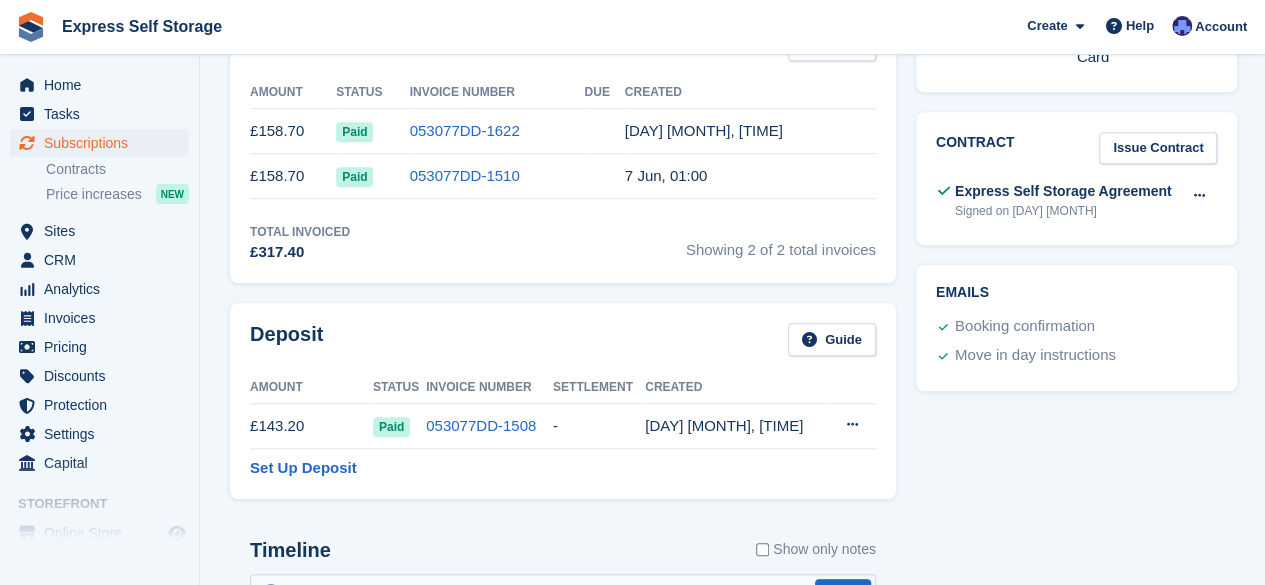 scroll, scrollTop: 697, scrollLeft: 0, axis: vertical 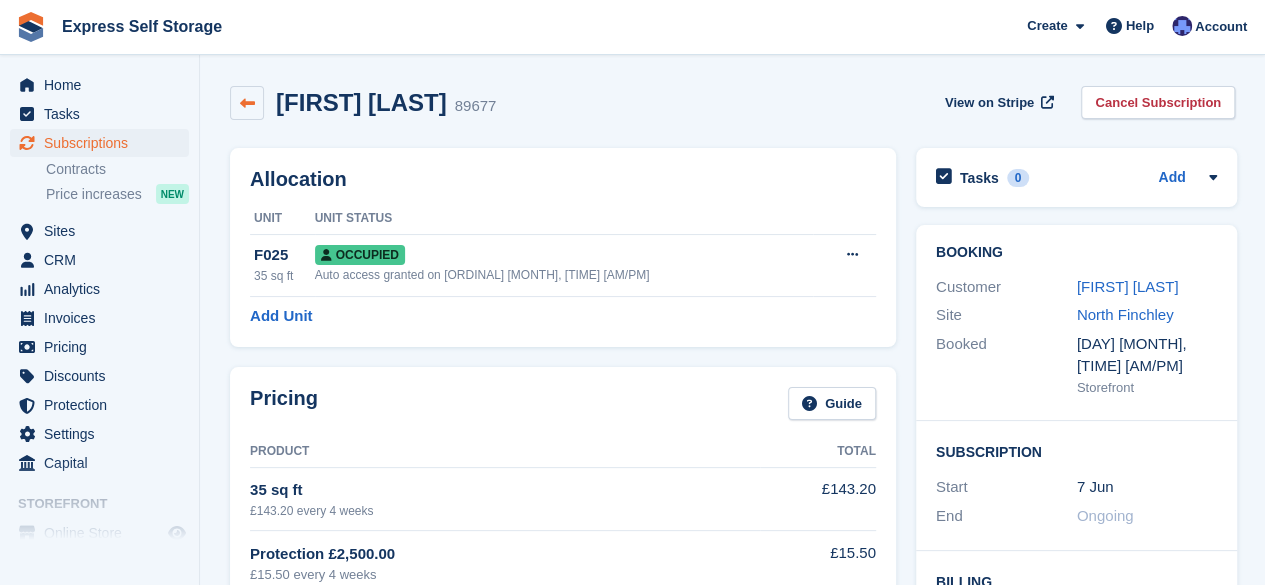 click at bounding box center [247, 103] 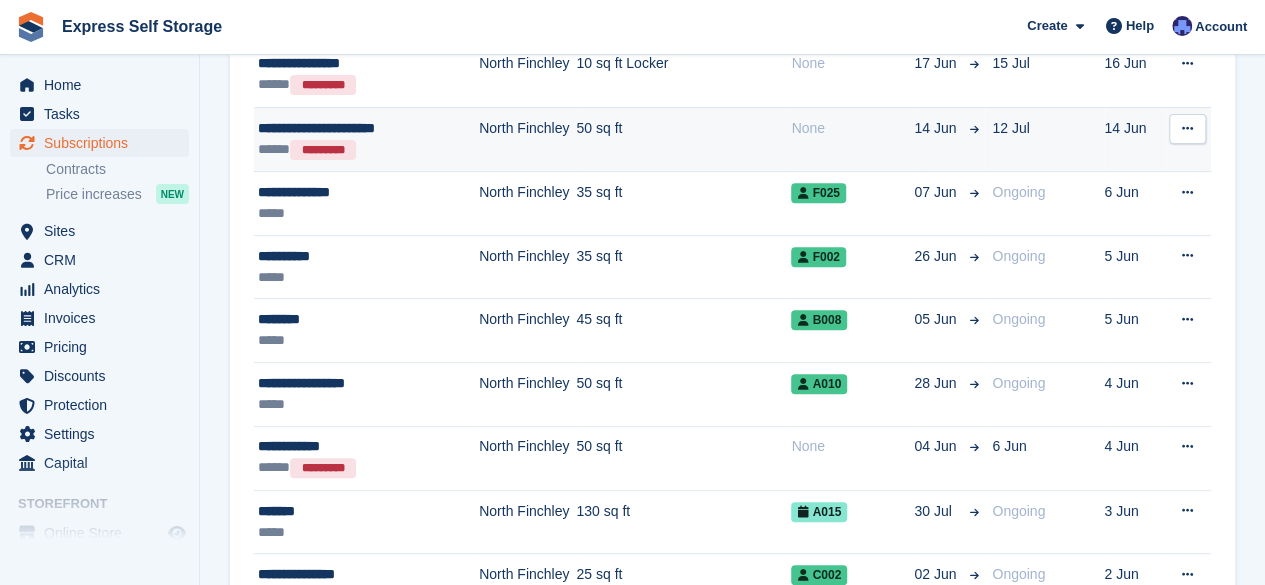 scroll, scrollTop: 296, scrollLeft: 0, axis: vertical 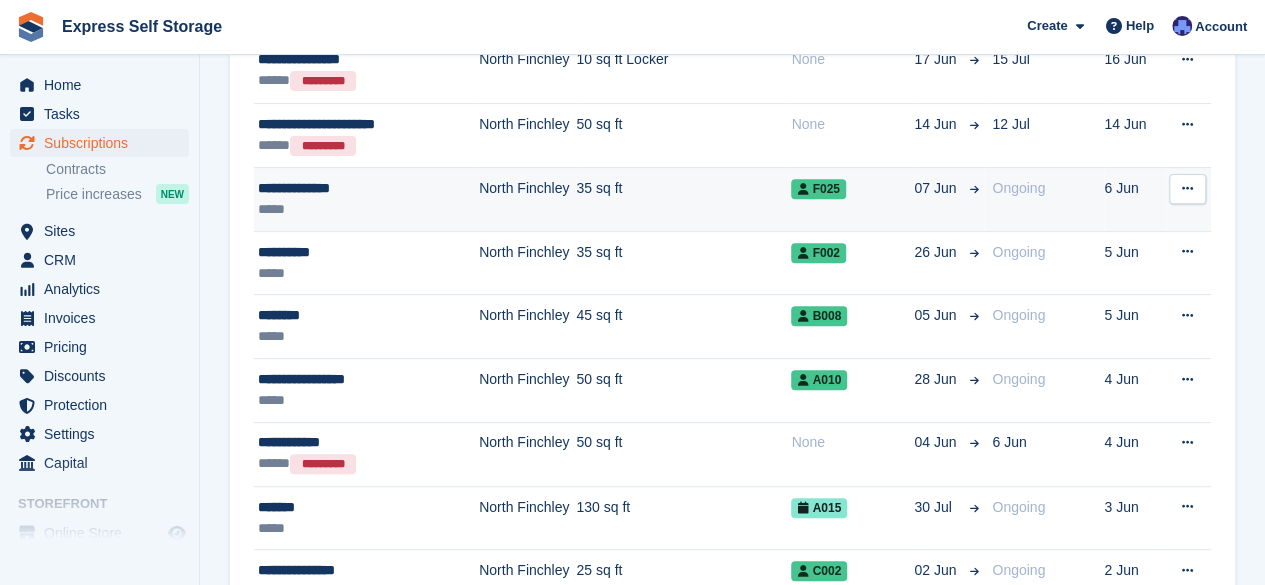 click on "35 sq ft" at bounding box center (683, 200) 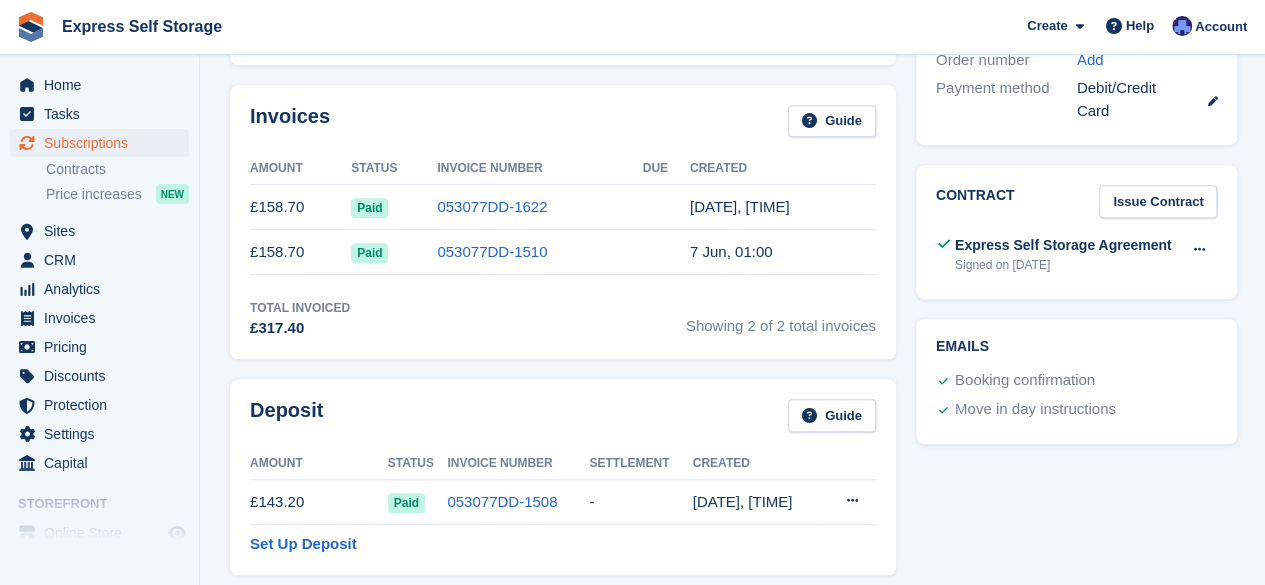 scroll, scrollTop: 621, scrollLeft: 0, axis: vertical 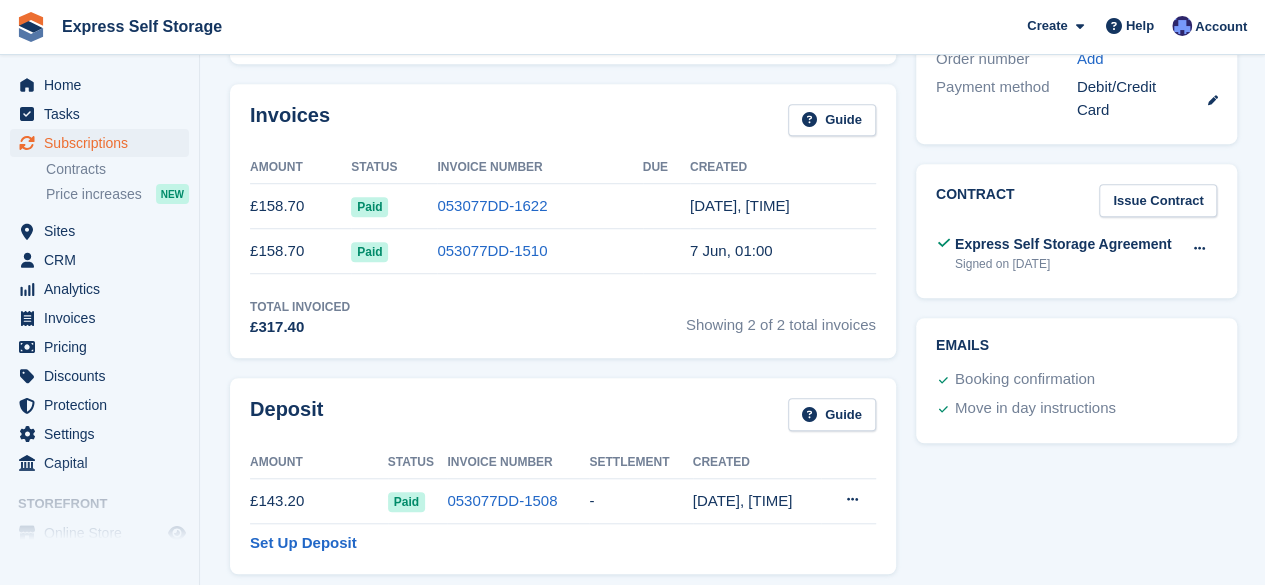 click on "Deposit
Guide" at bounding box center (563, 420) 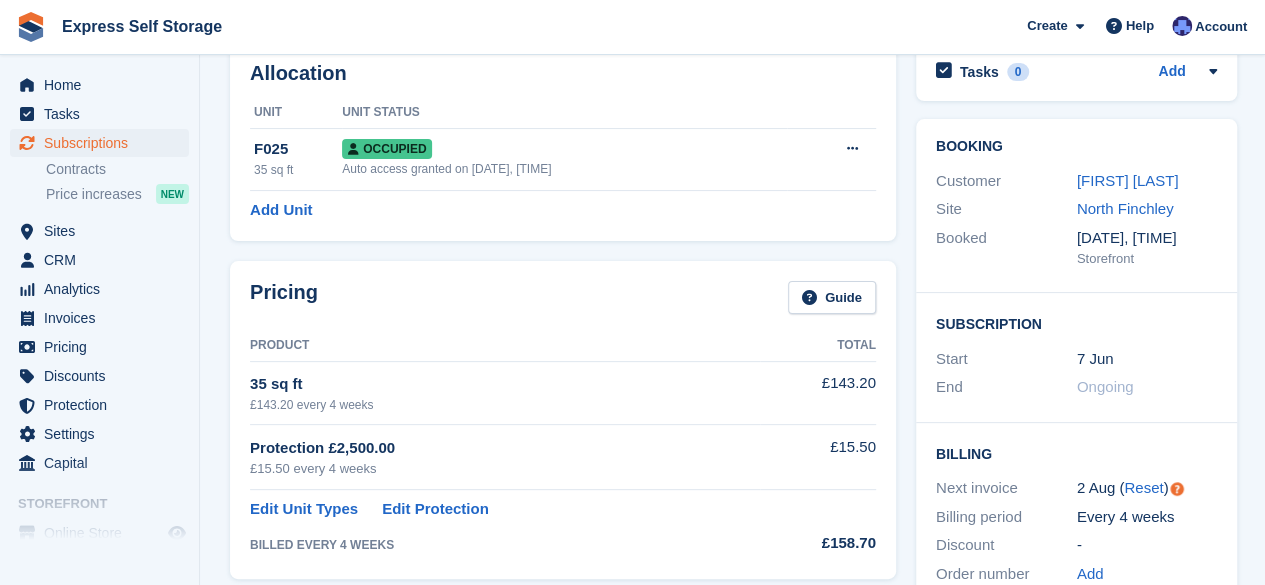scroll, scrollTop: 0, scrollLeft: 0, axis: both 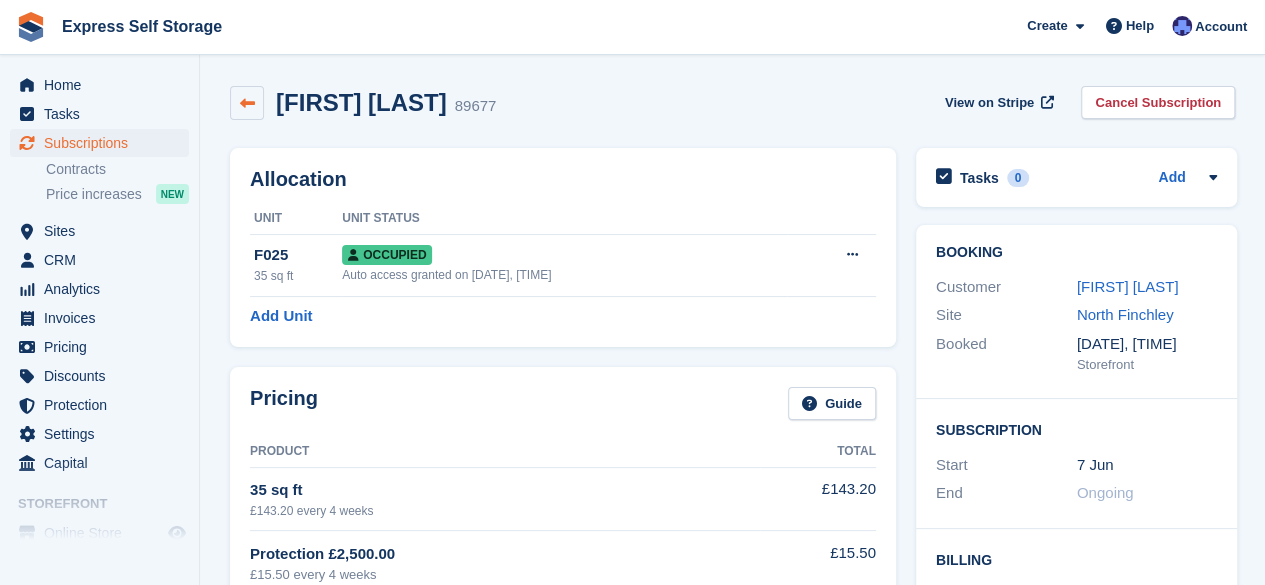 click at bounding box center [247, 103] 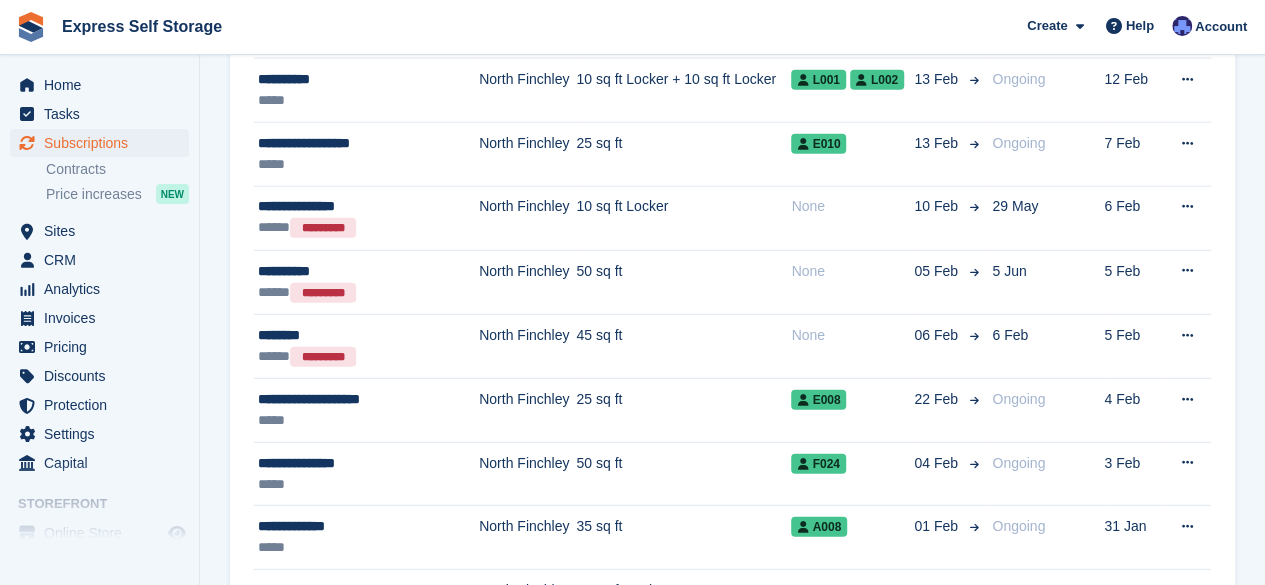 scroll, scrollTop: 3024, scrollLeft: 0, axis: vertical 